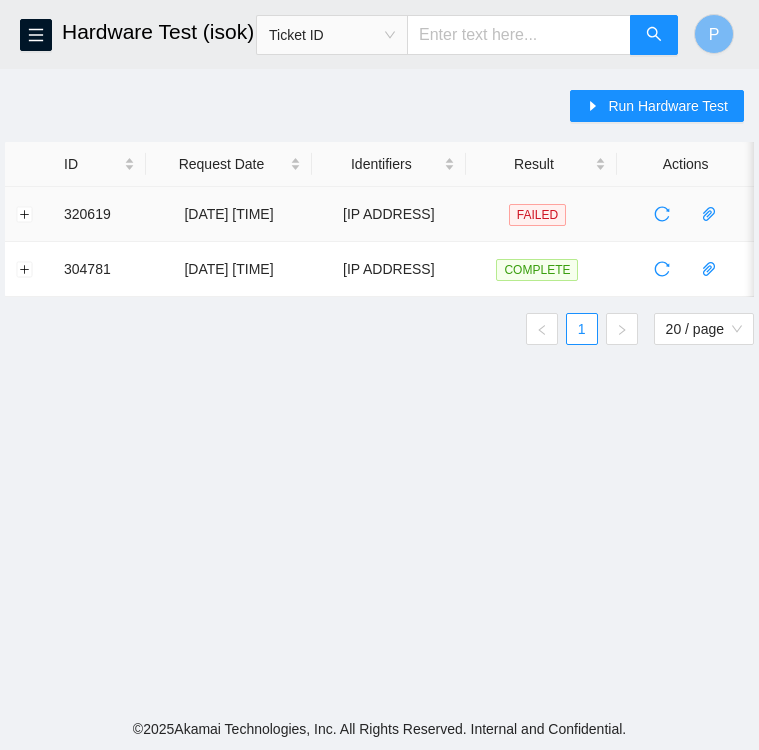 scroll, scrollTop: 0, scrollLeft: 0, axis: both 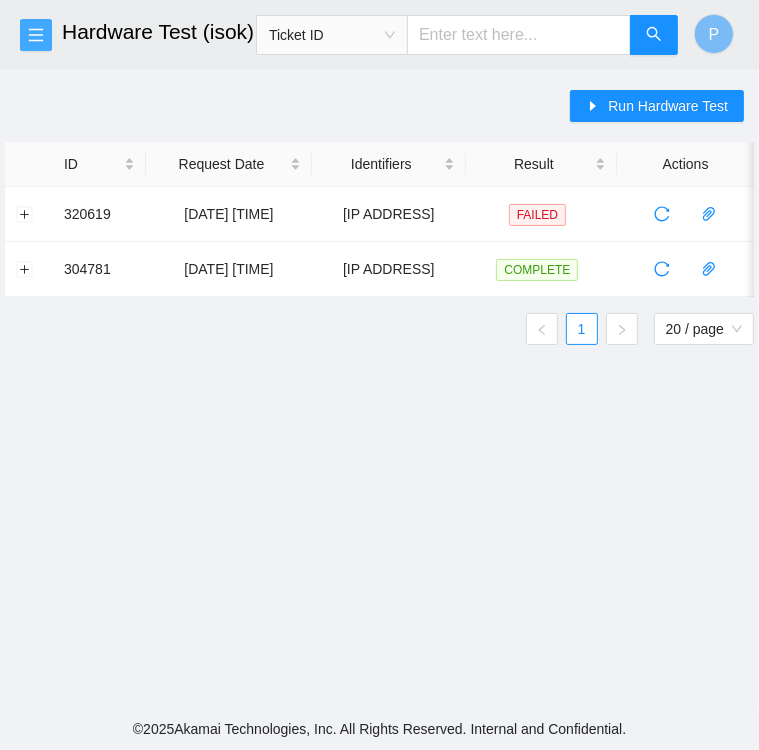 click 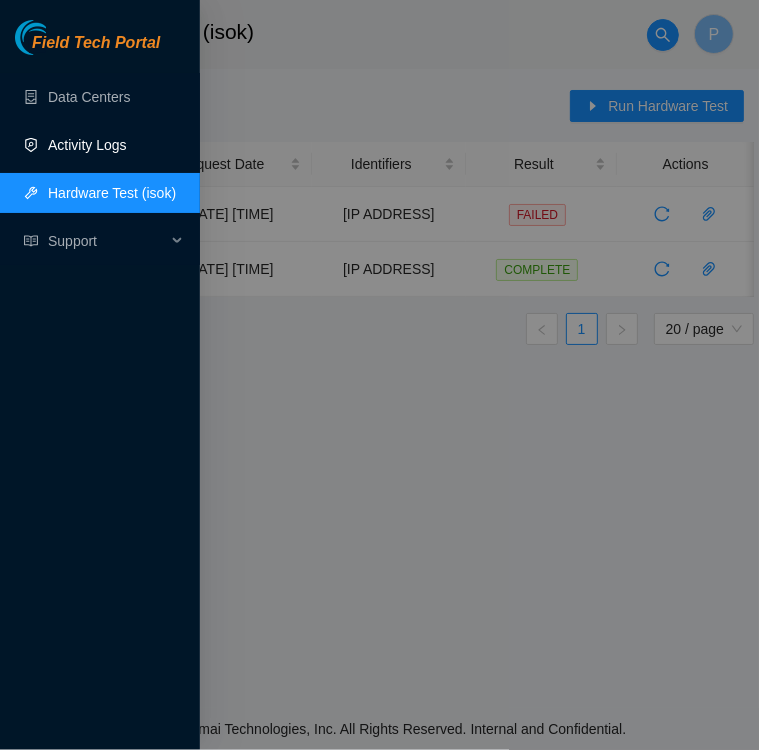 click on "Activity Logs" at bounding box center (87, 145) 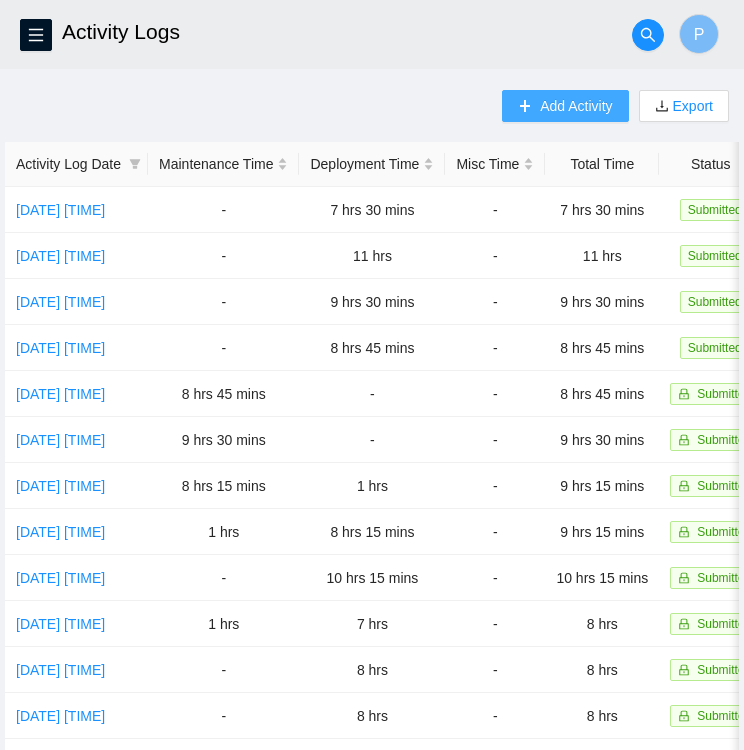 click on "Add Activity" at bounding box center [576, 106] 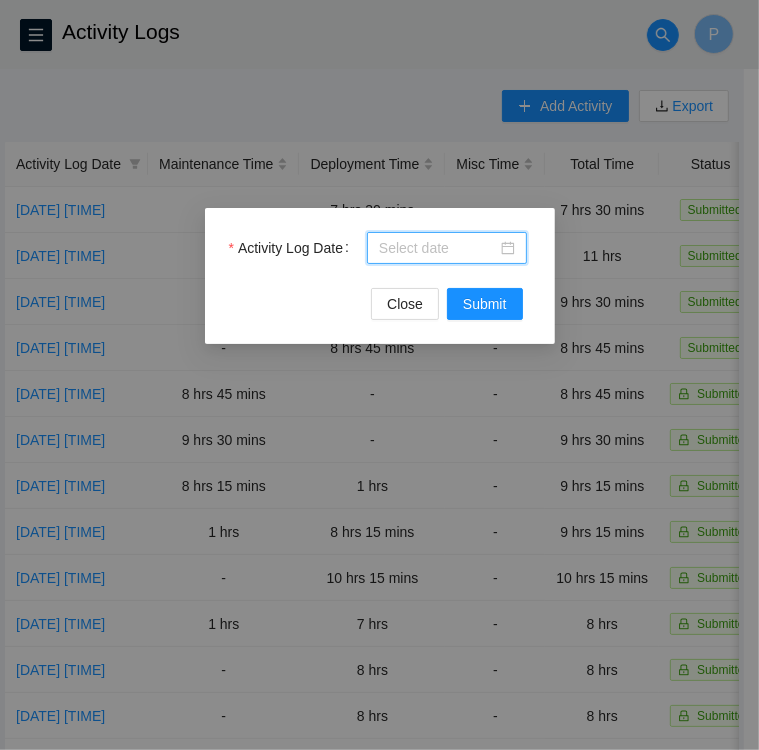 click on "Activity Log Date" at bounding box center [438, 248] 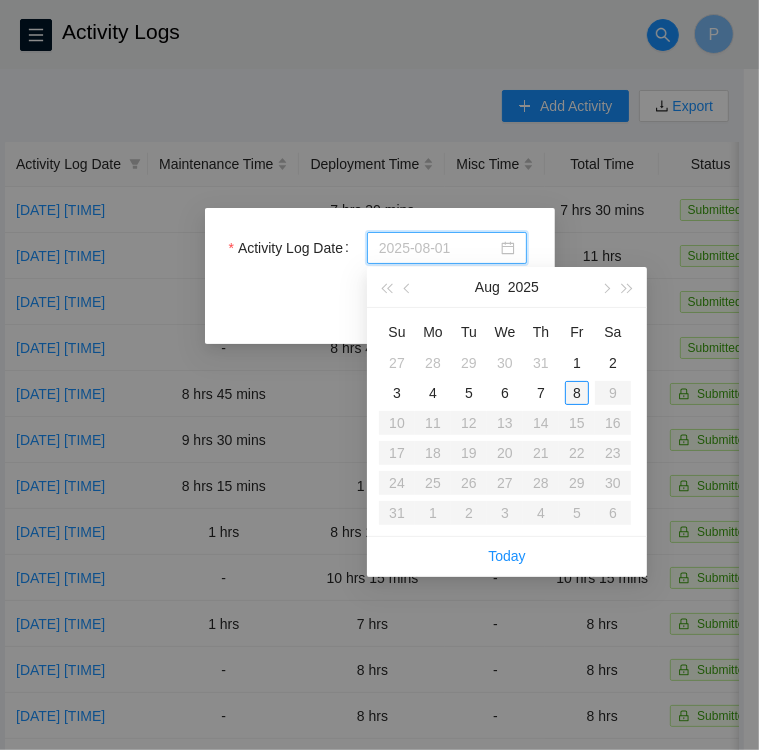 type on "[DATE]" 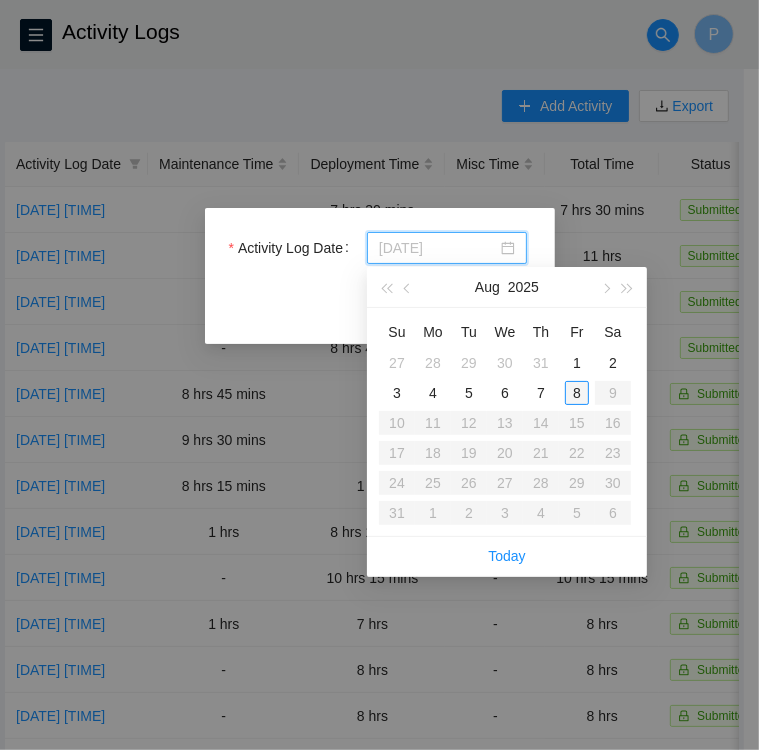click on "8" at bounding box center [577, 393] 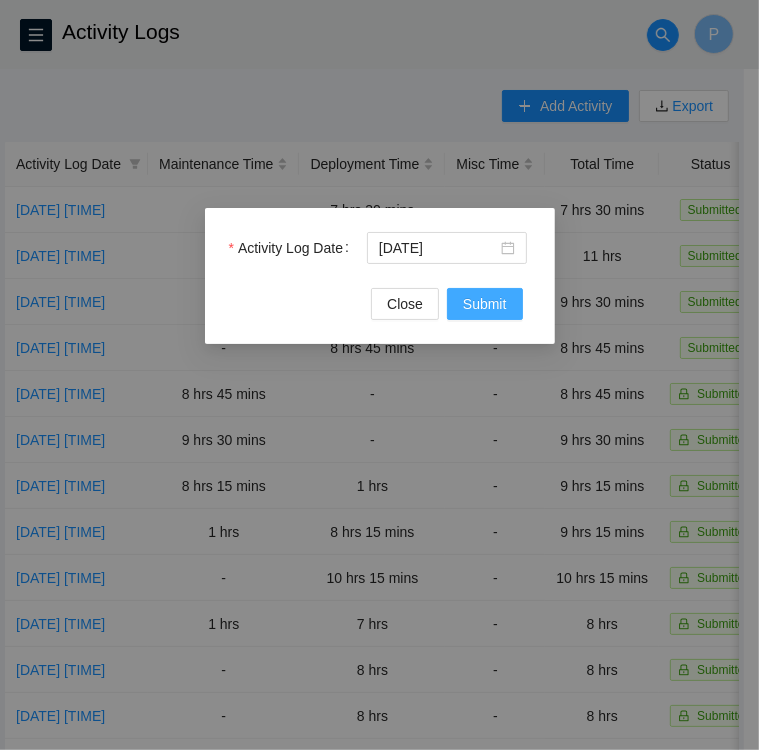 click on "Submit" at bounding box center [485, 304] 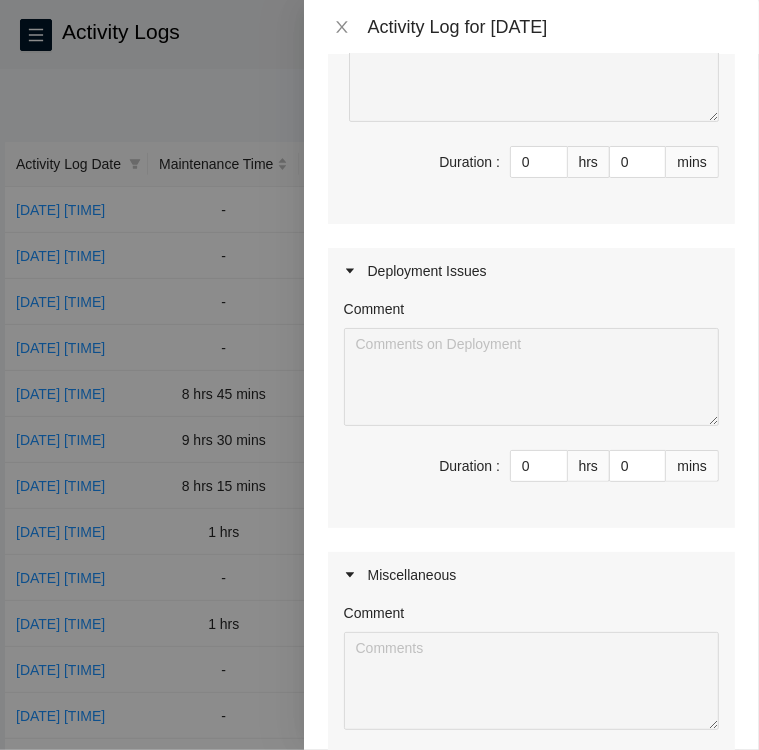 scroll, scrollTop: 292, scrollLeft: 0, axis: vertical 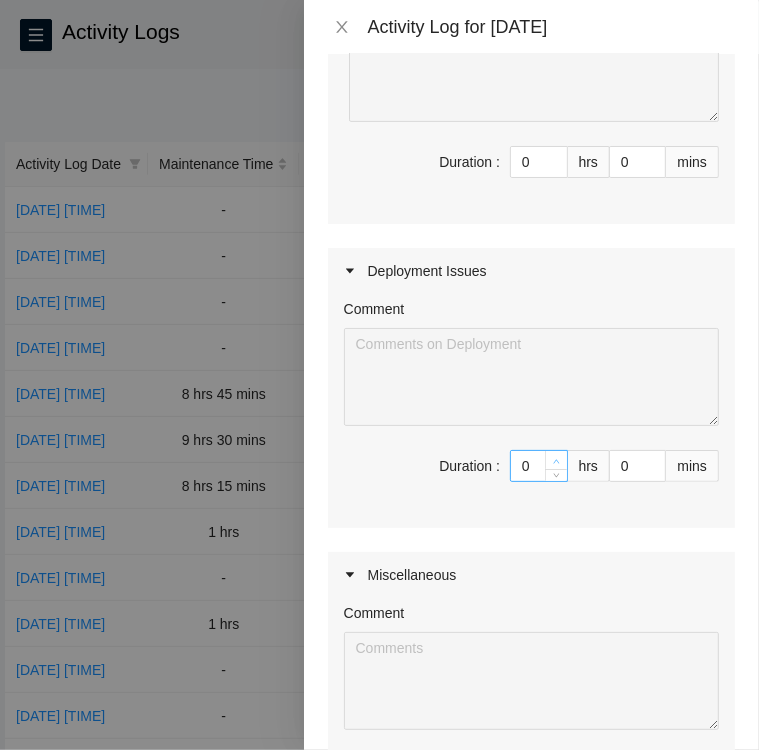 type on "1" 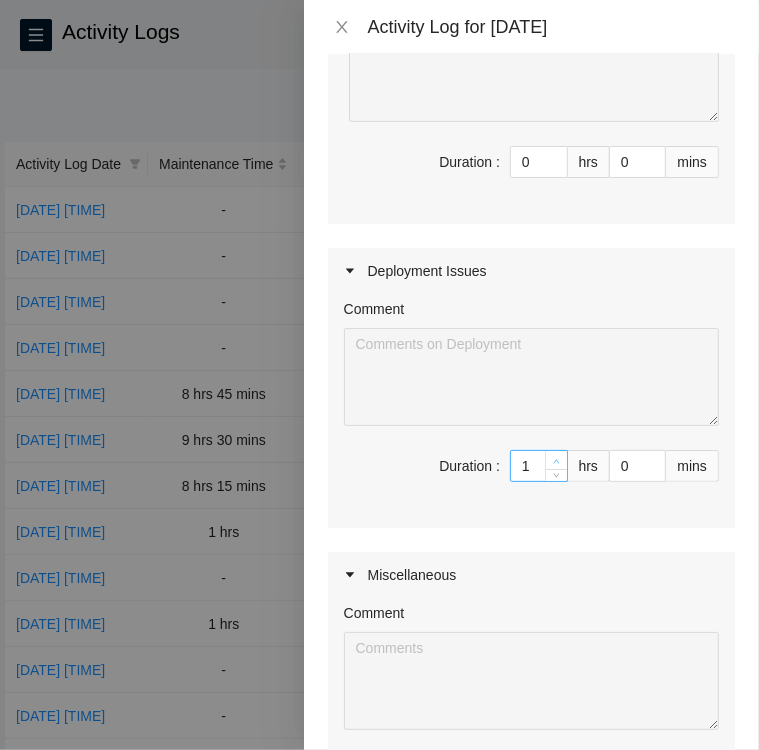 click 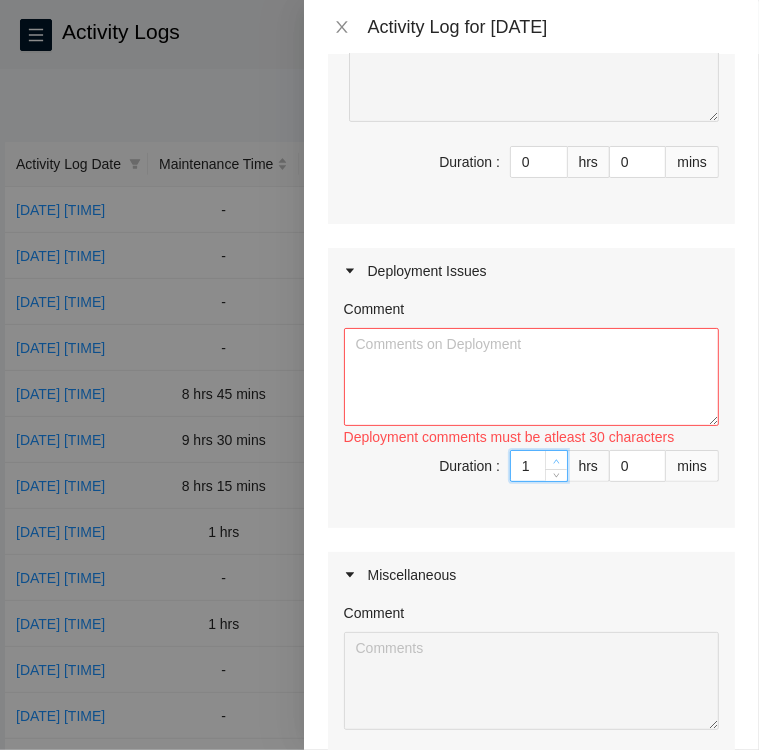 click 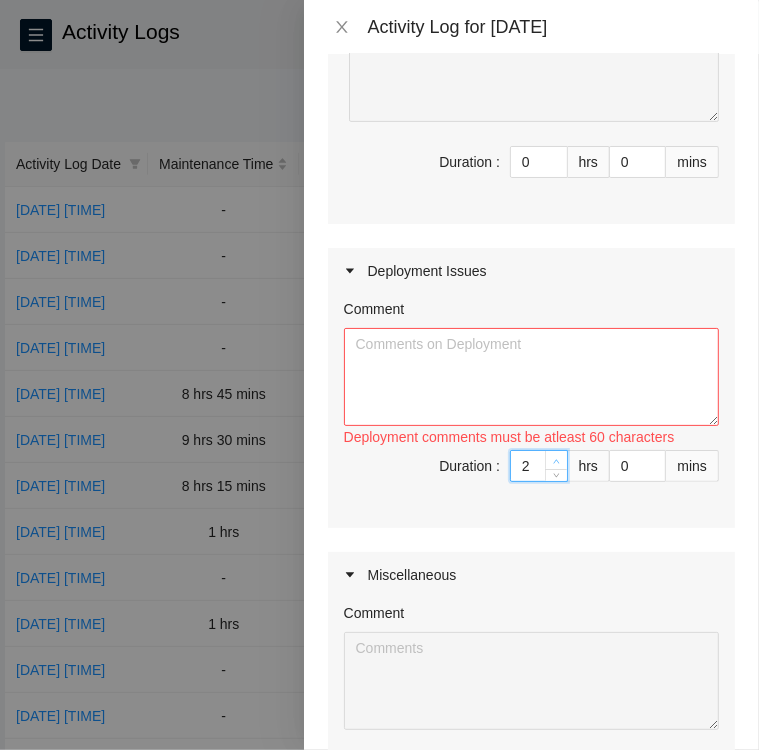click 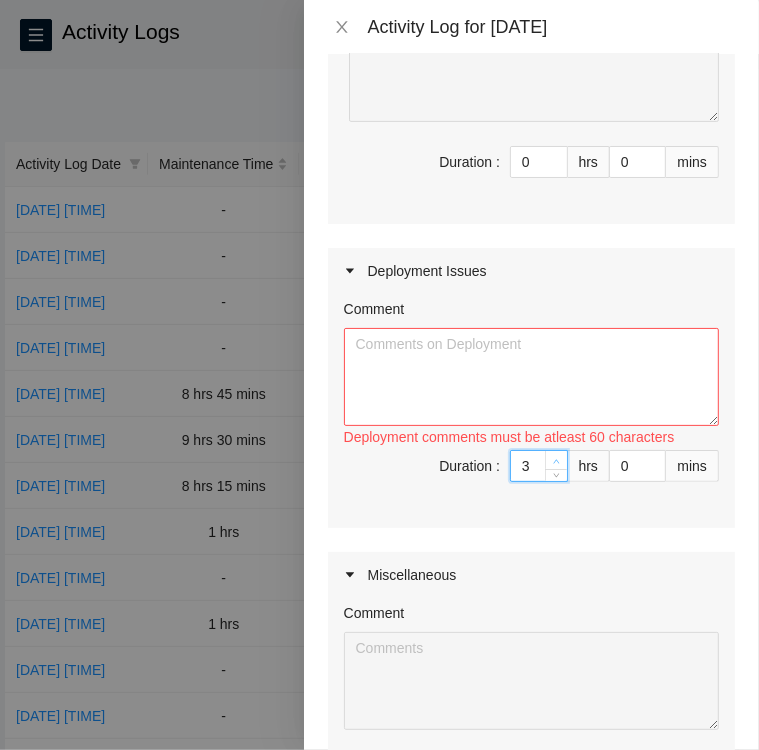 type on "4" 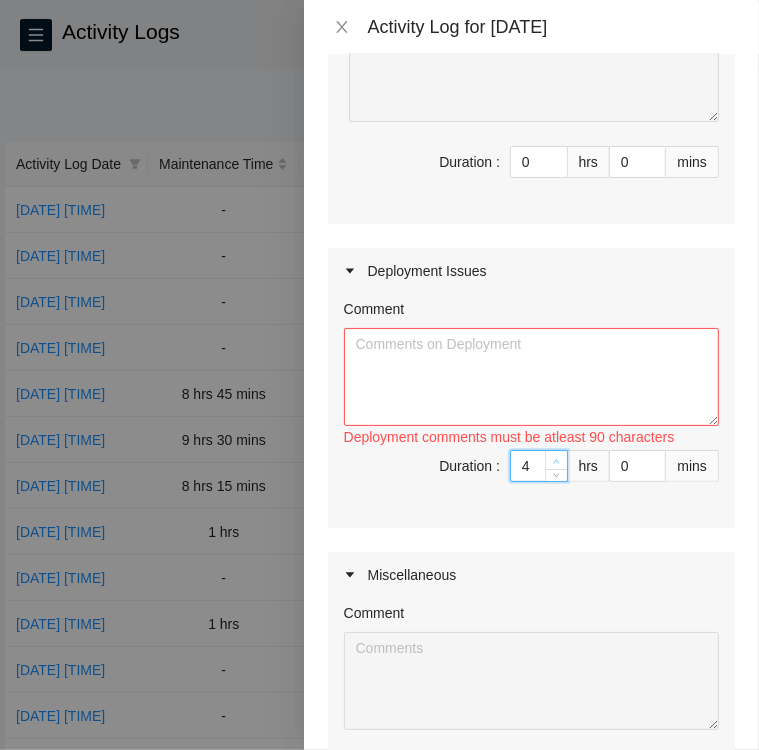 click 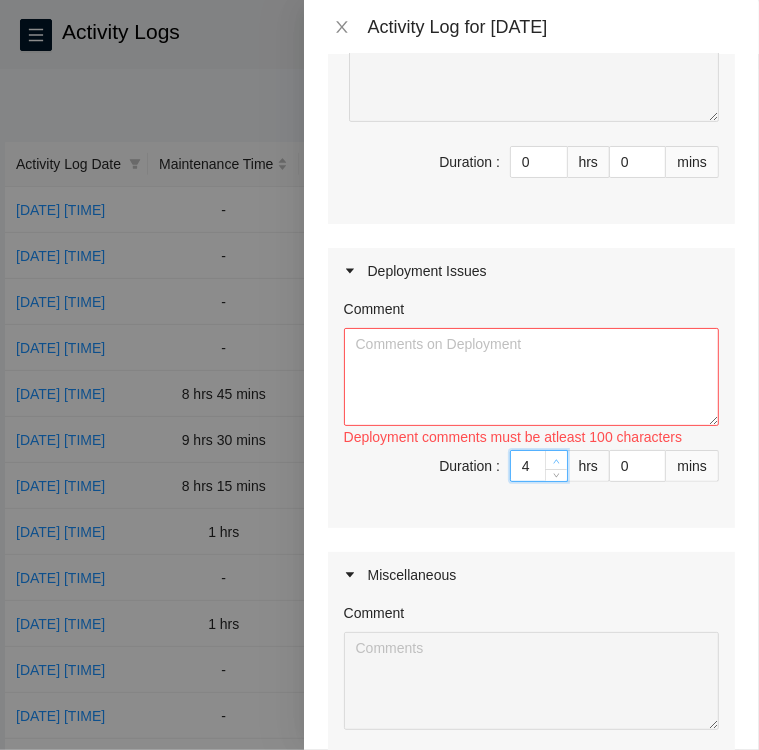 type on "5" 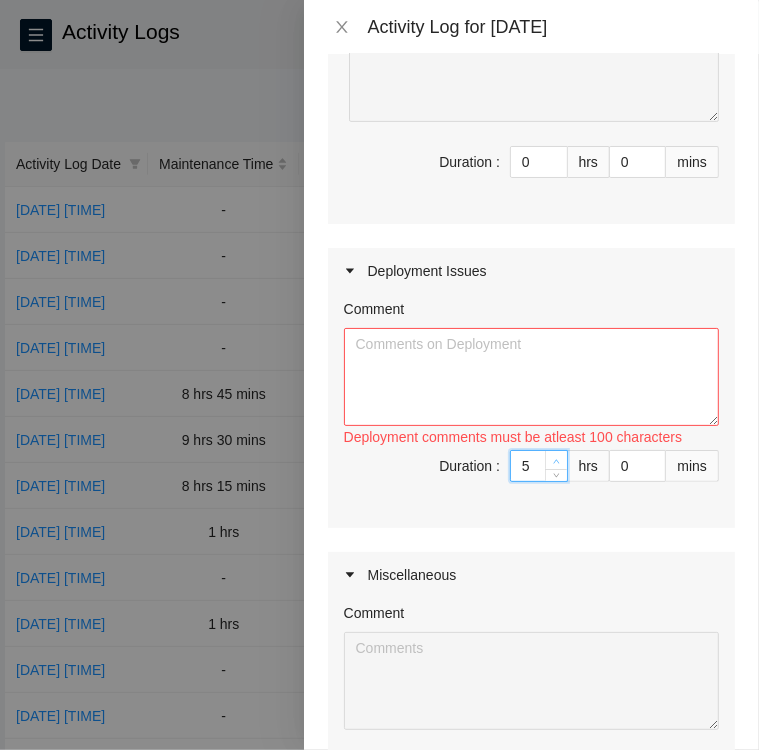 click 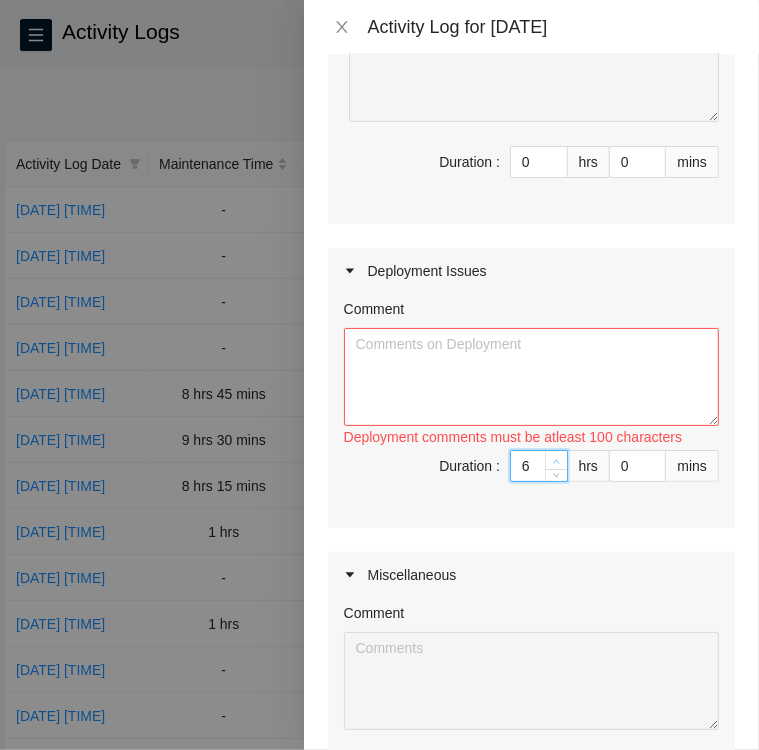 click 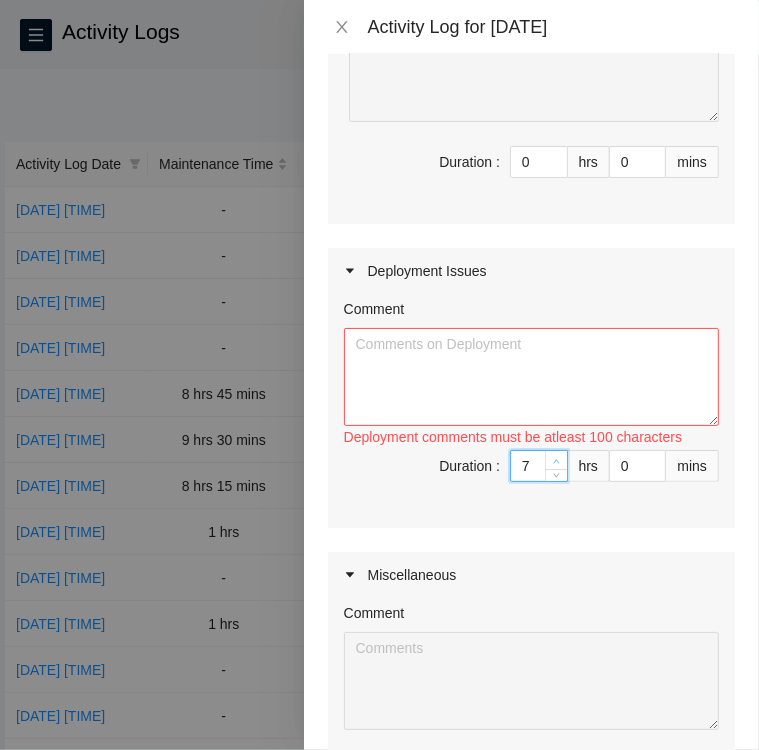click 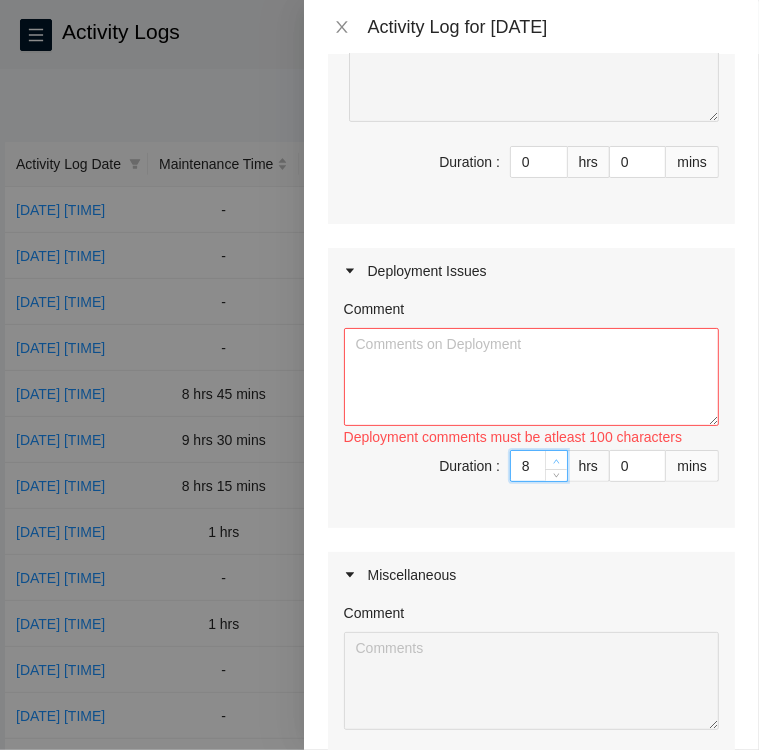 click 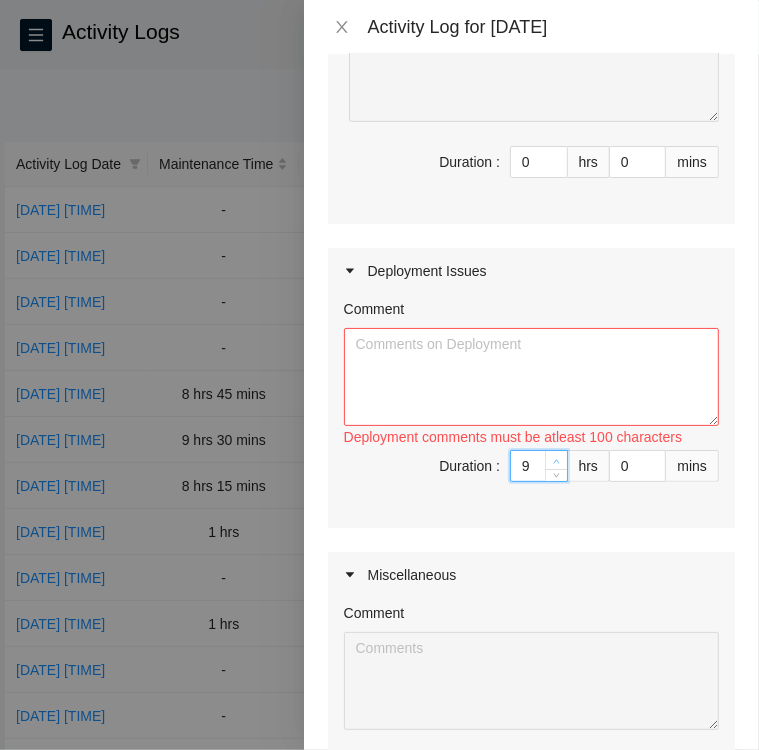 click 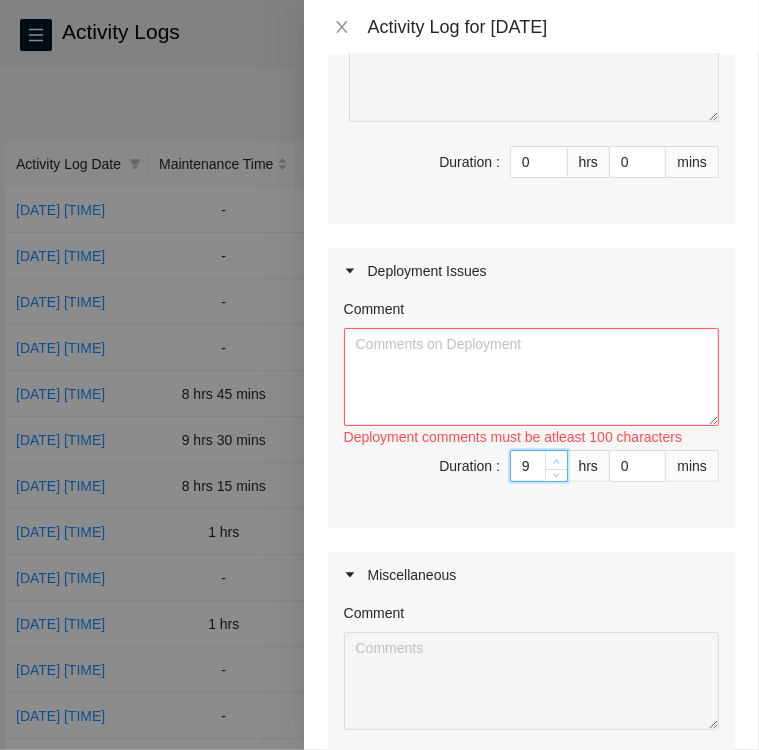 type on "8" 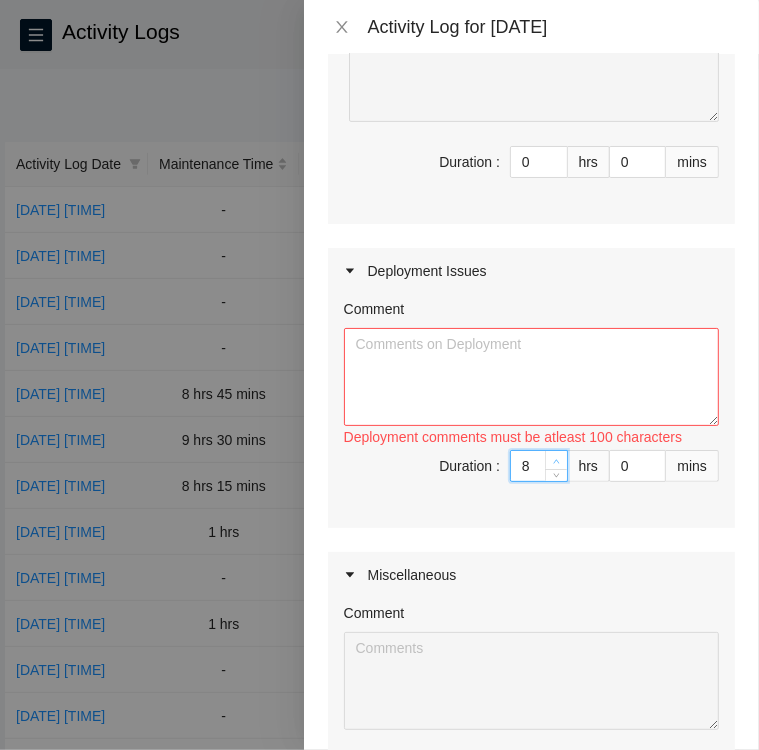 type on "8" 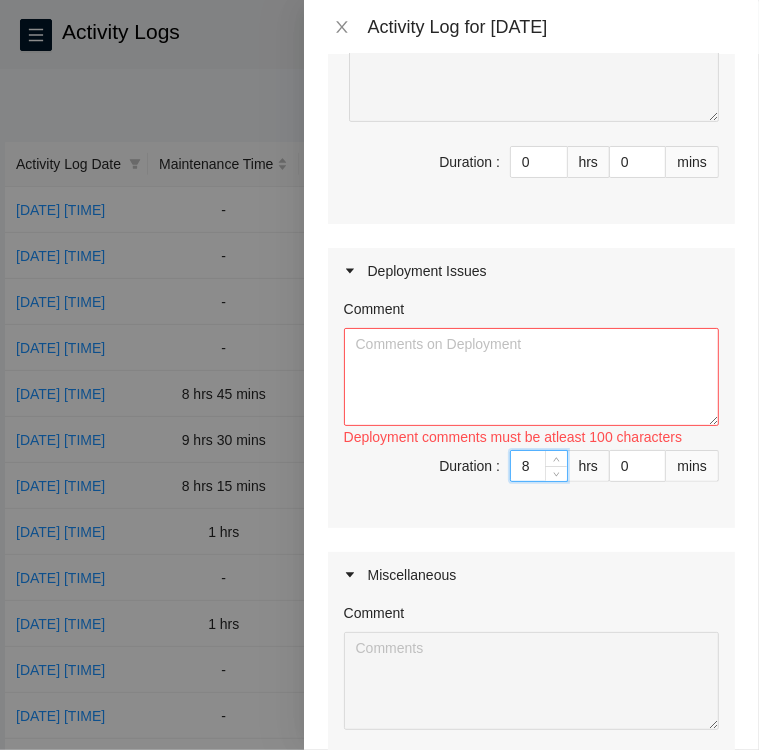 click on "8" at bounding box center [539, 466] 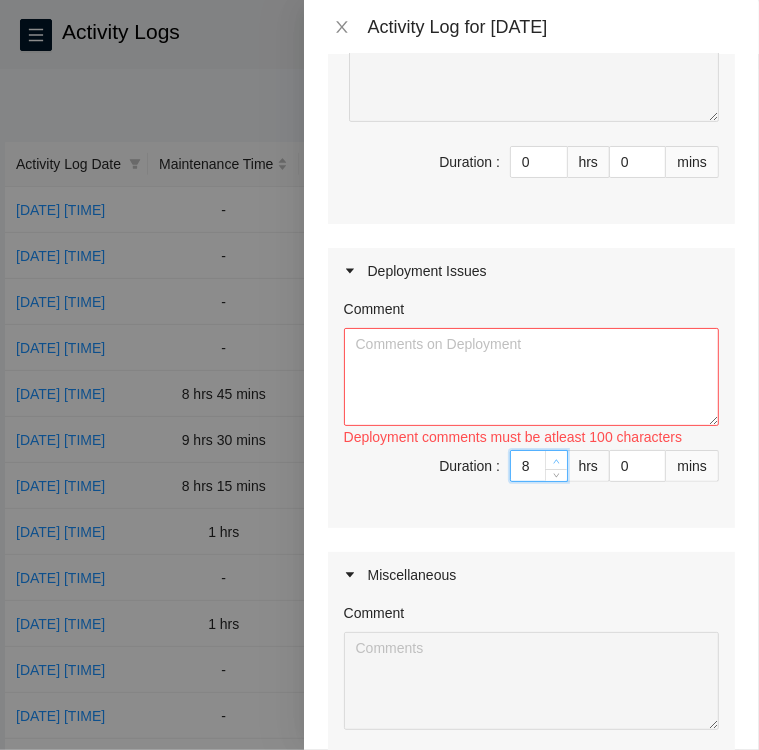 type on "9" 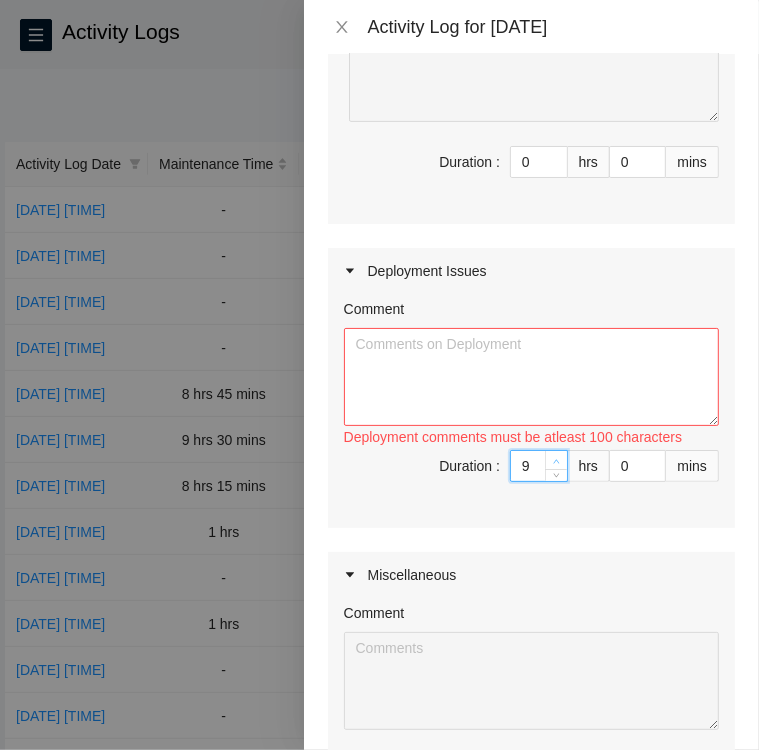 type on "9" 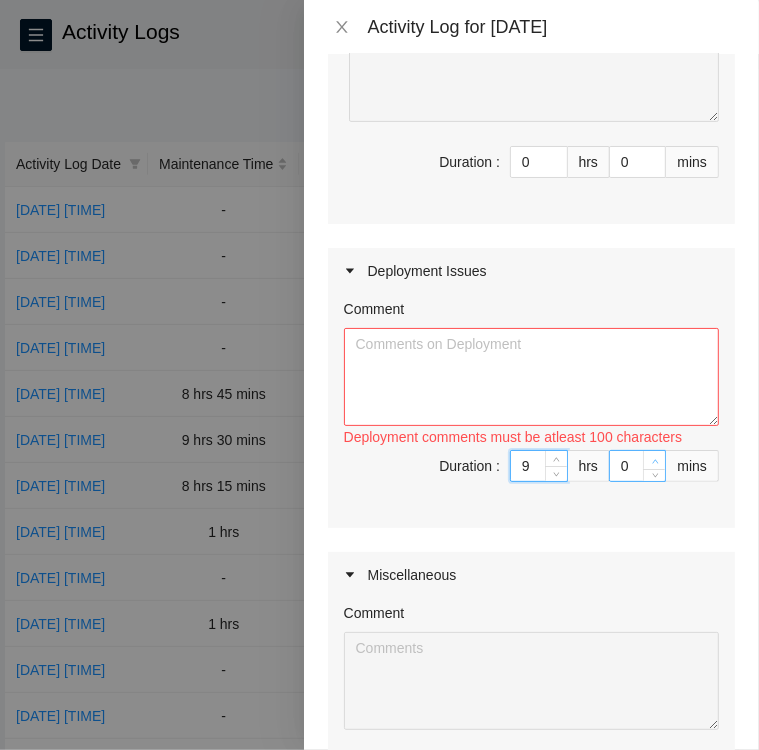 type on "1" 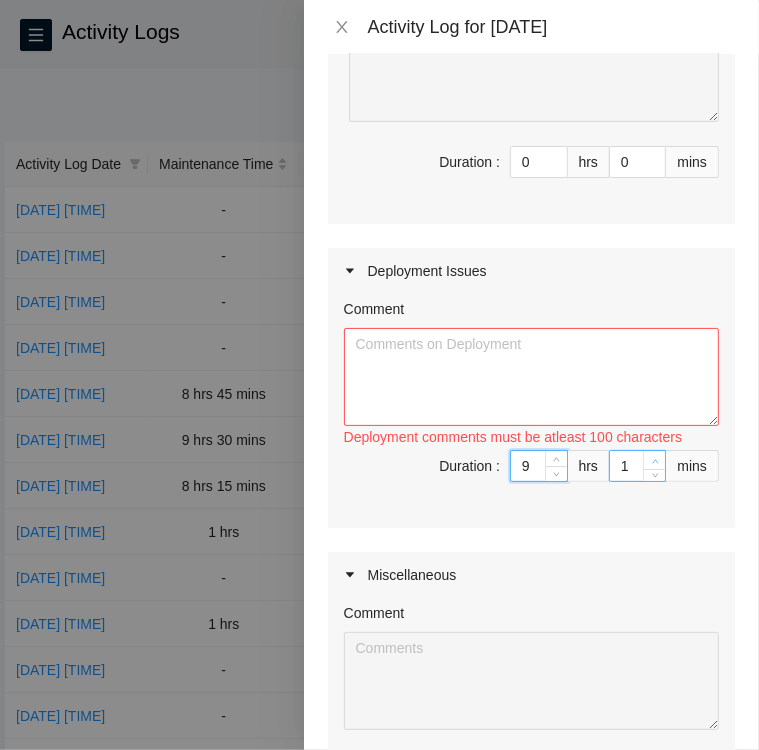 click 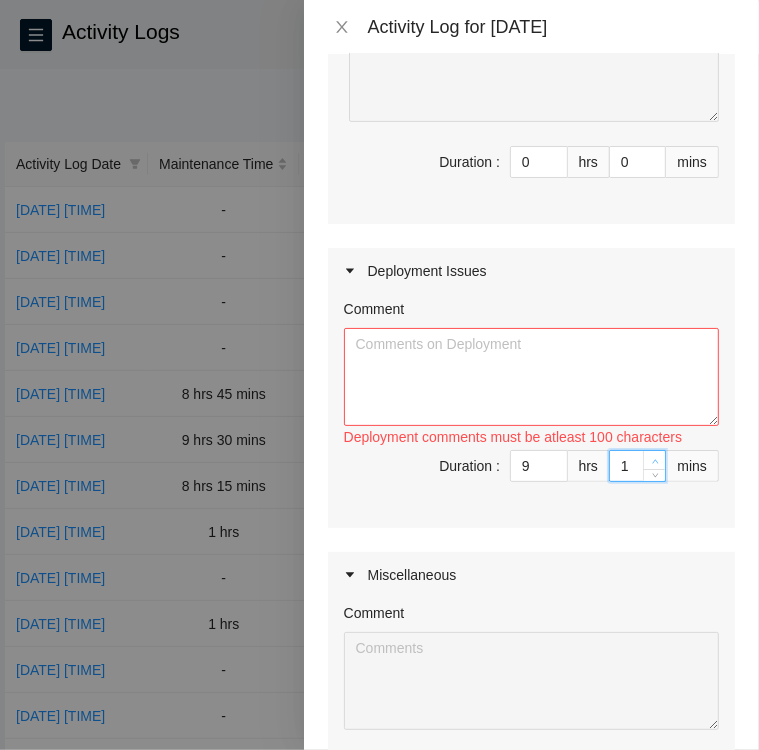 type on "2" 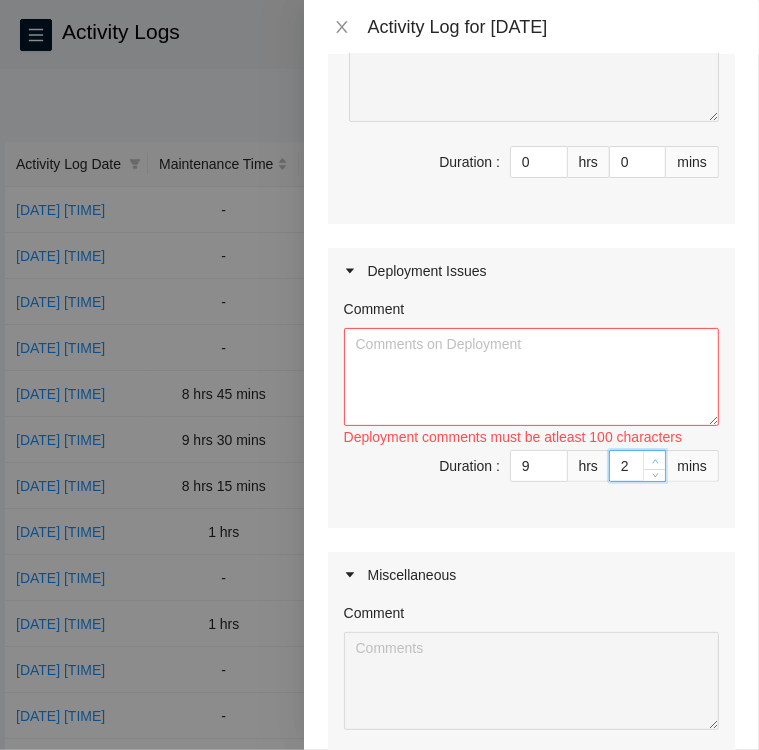 click 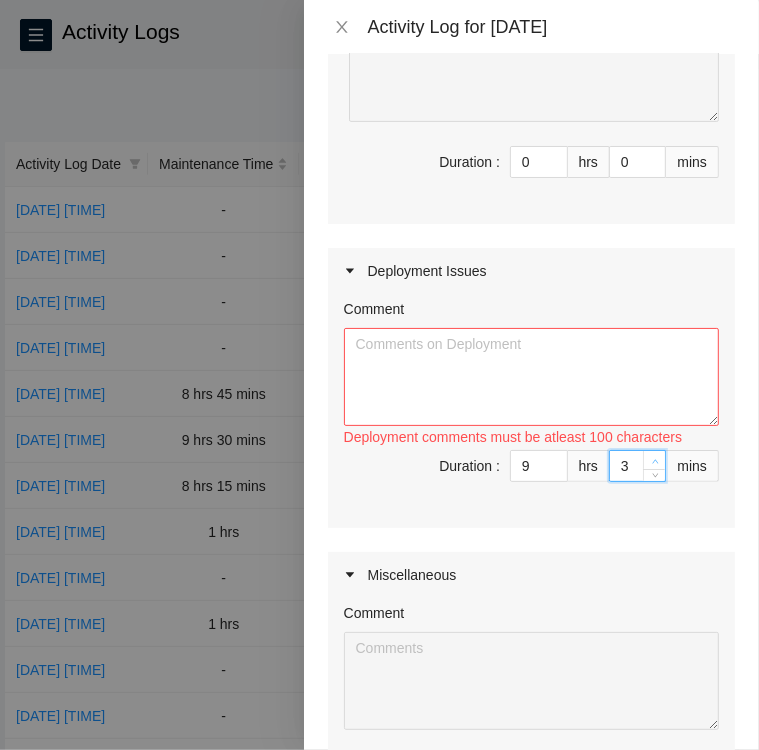 click 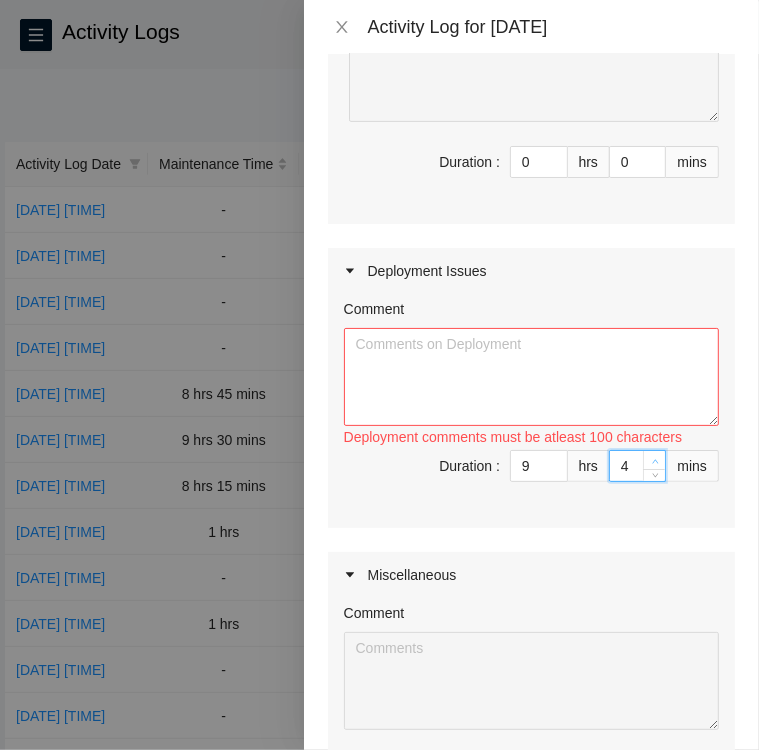 click 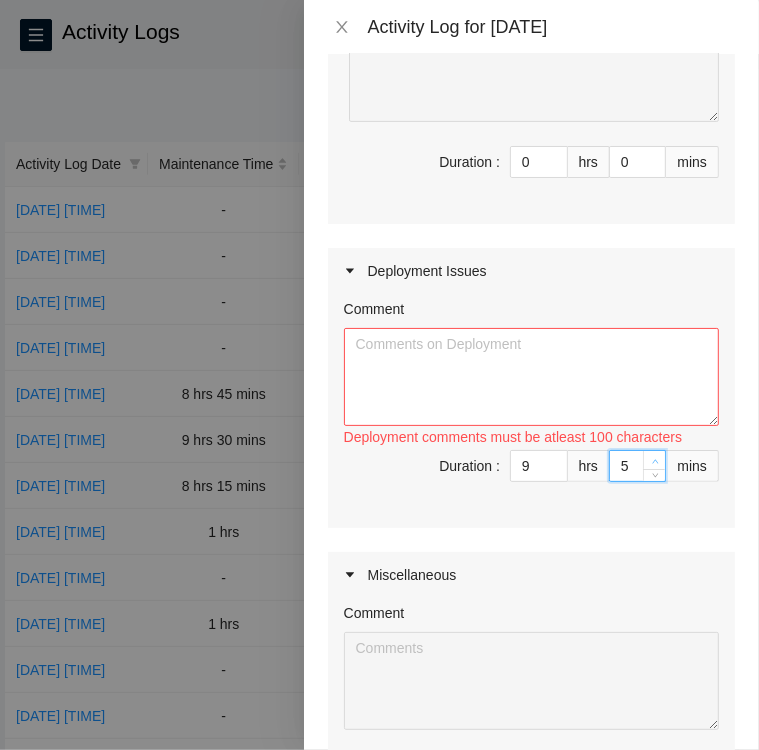 type on "6" 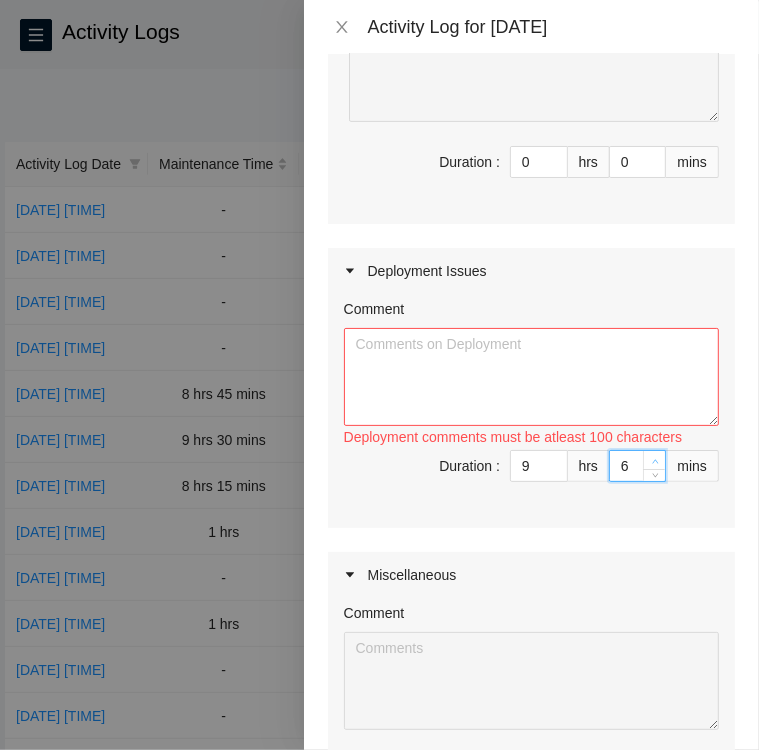 click 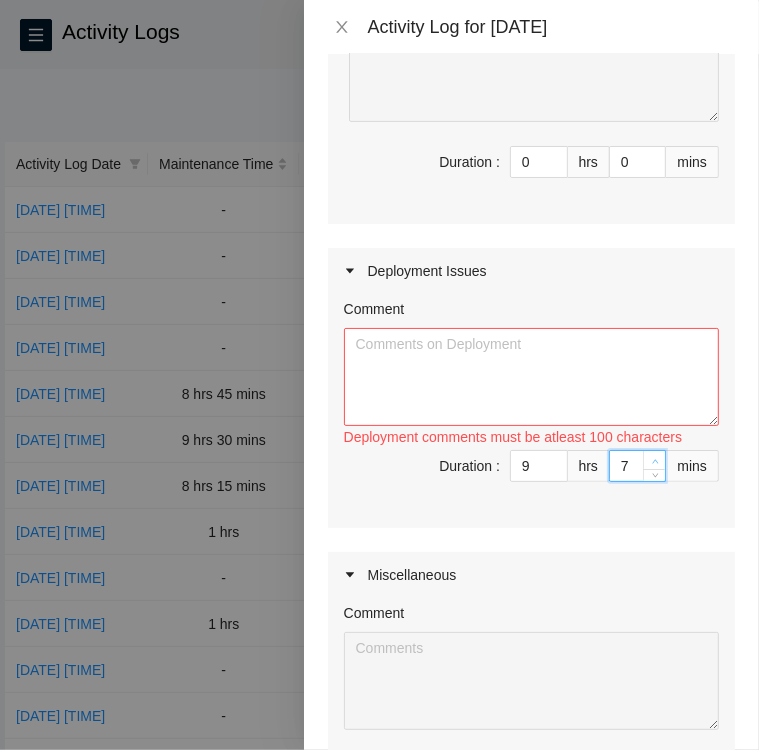 click 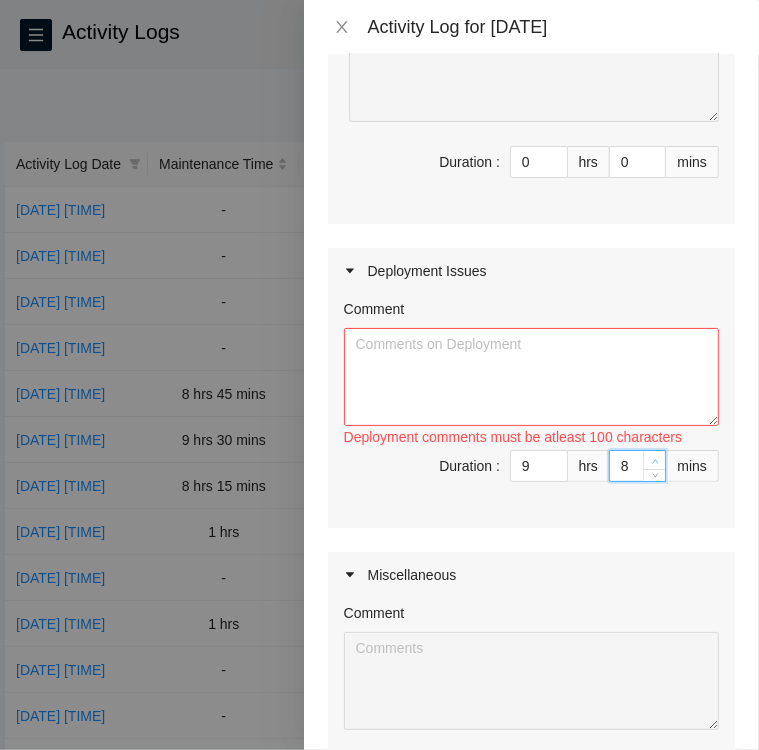 click 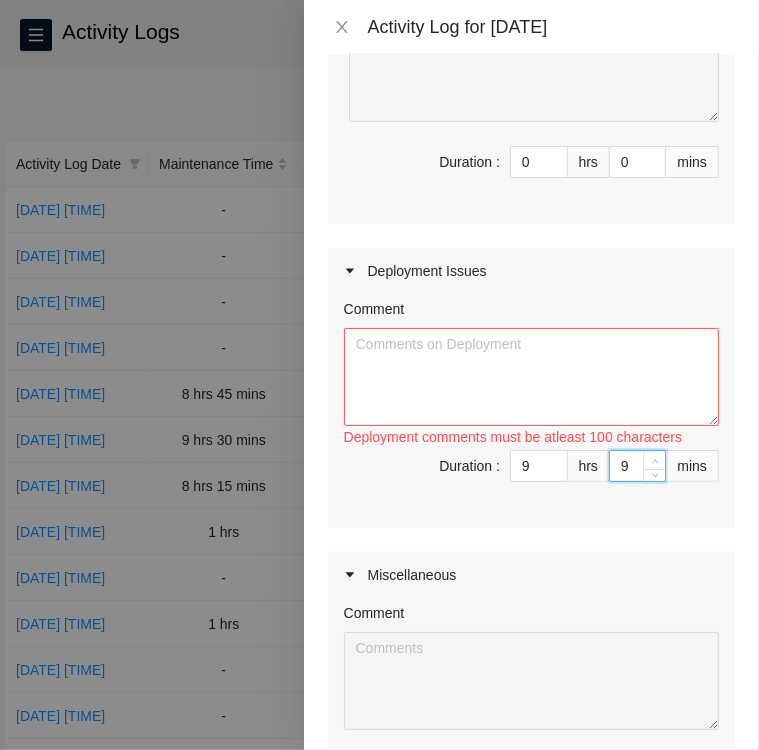 click 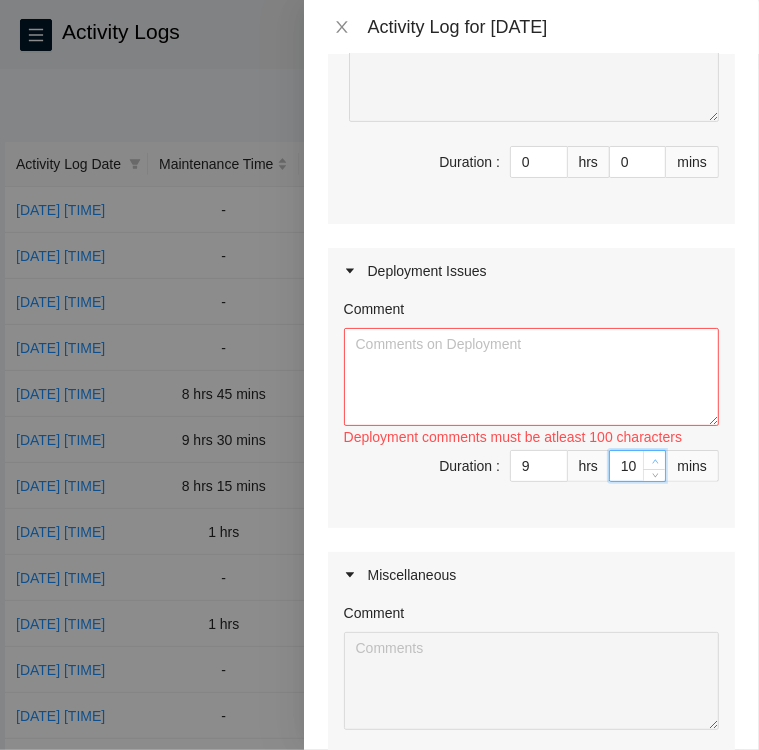 click 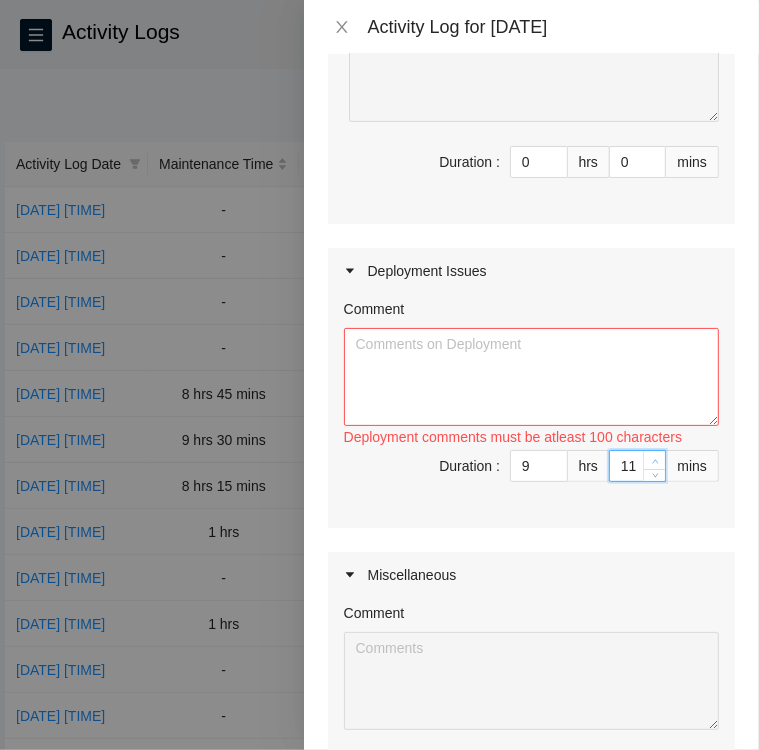 click 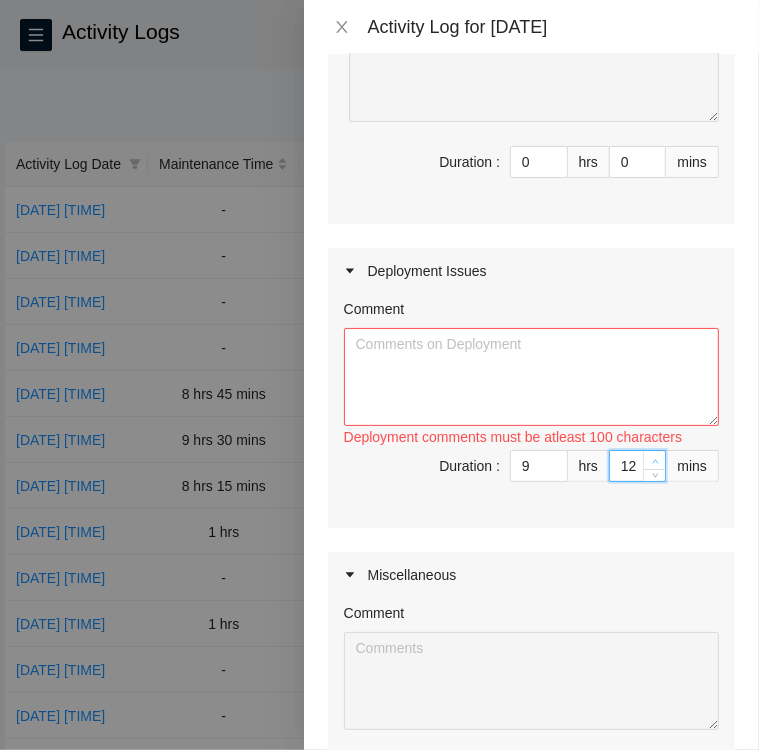 click 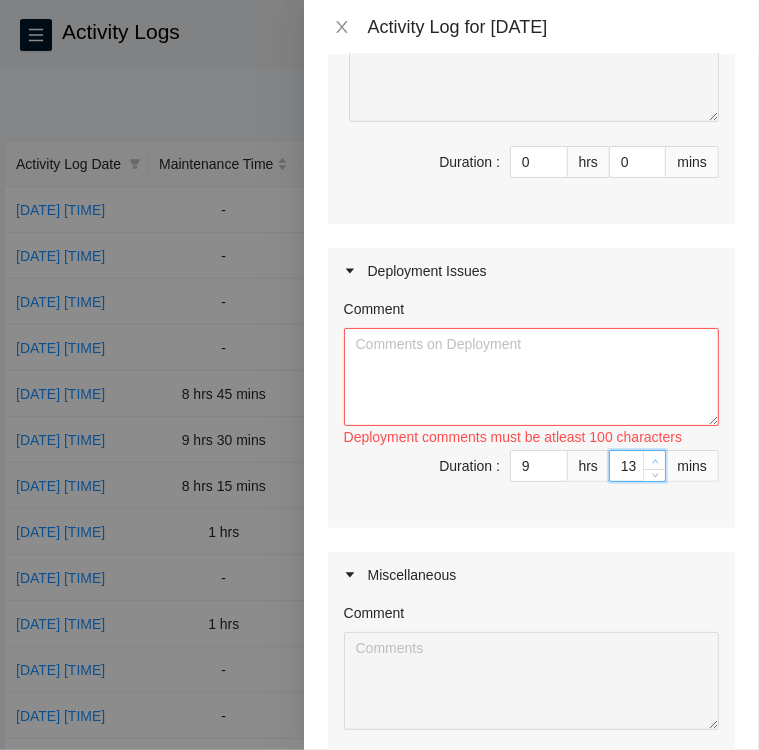 click 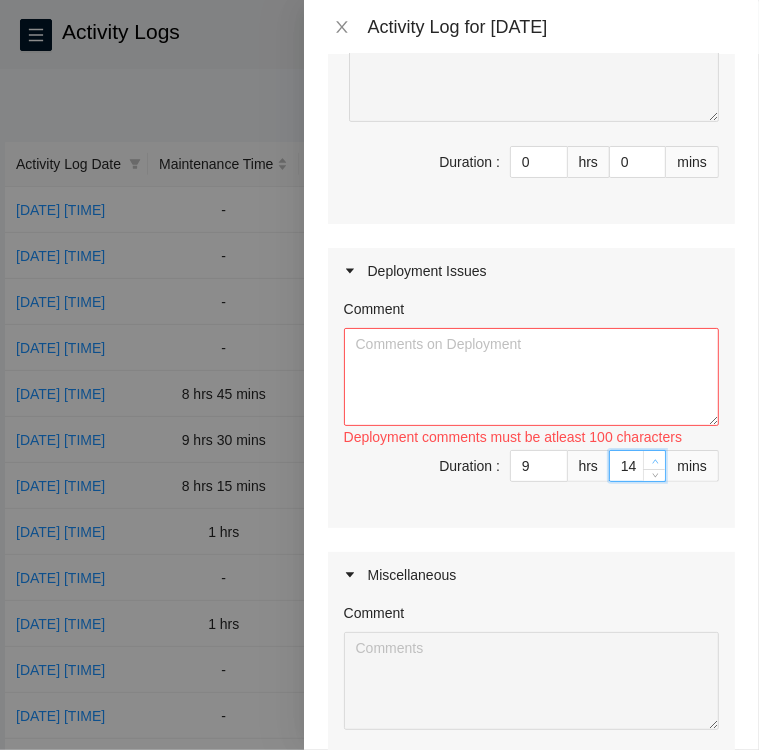 click 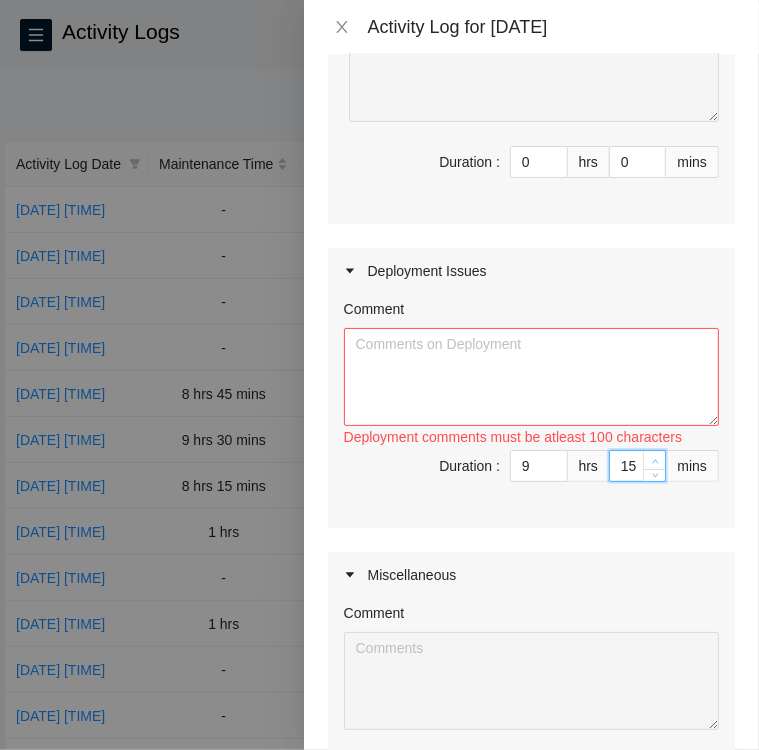 click 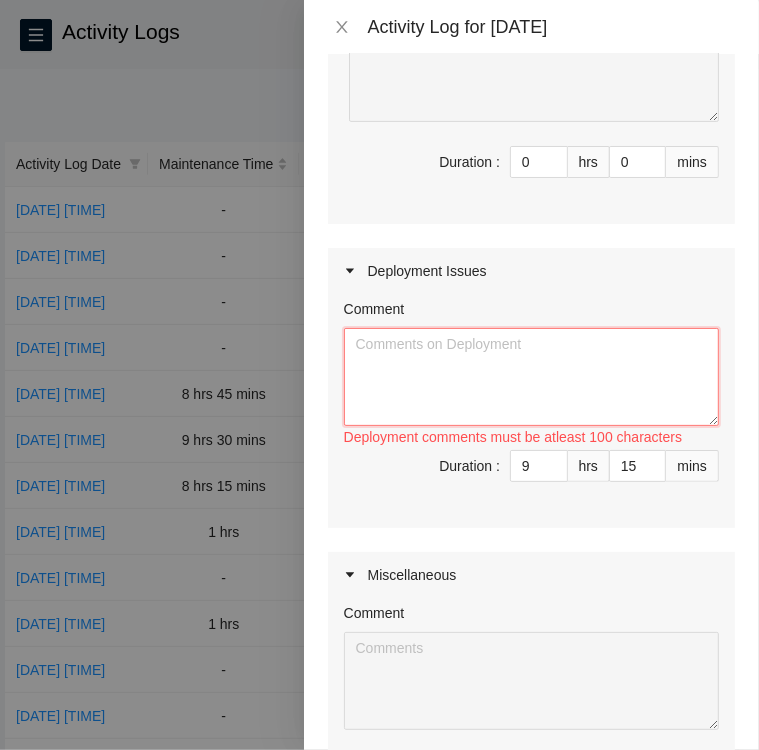 click on "Comment" at bounding box center (531, 377) 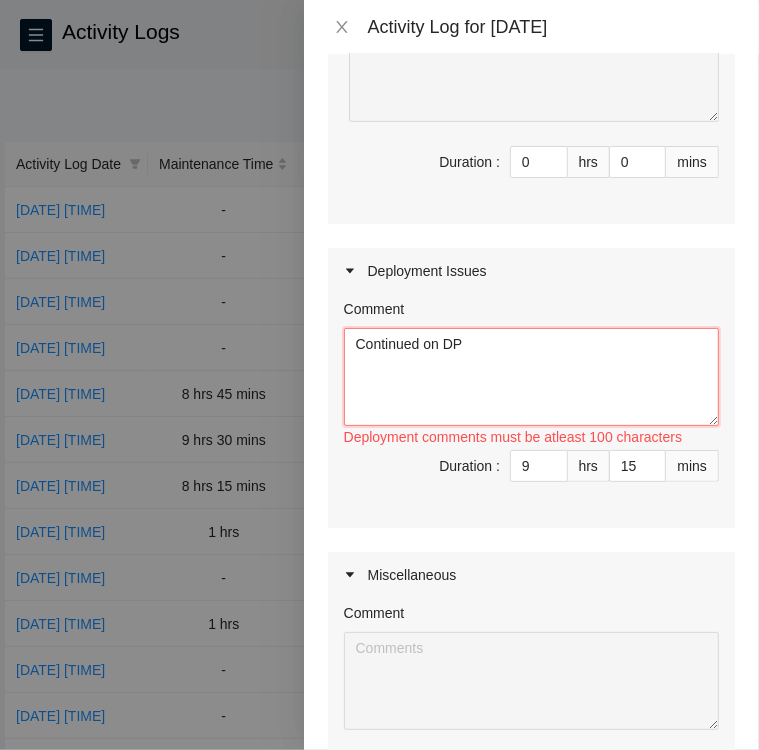 click on "Continued on DP" at bounding box center [531, 377] 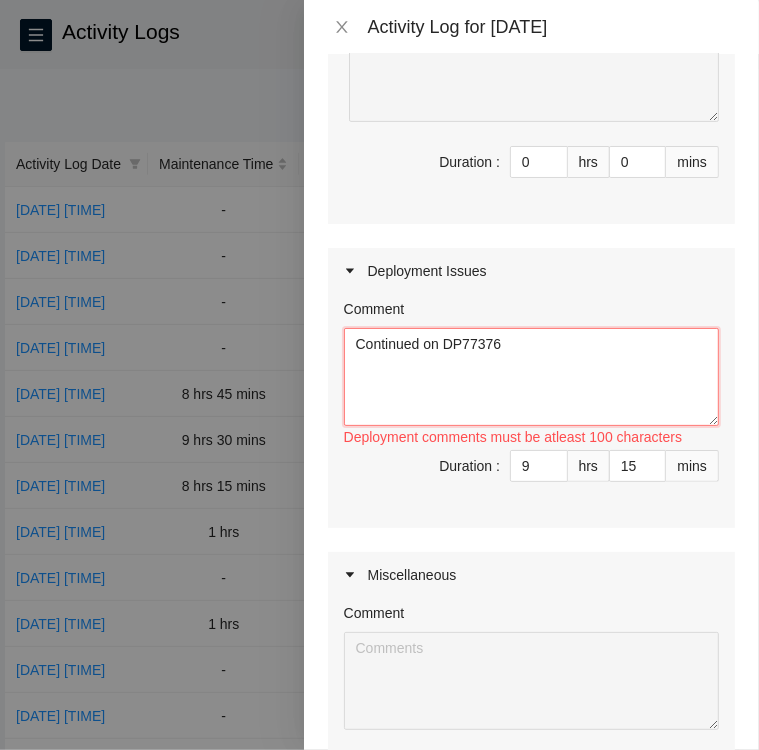 click on "Continued on DP77376" at bounding box center (531, 377) 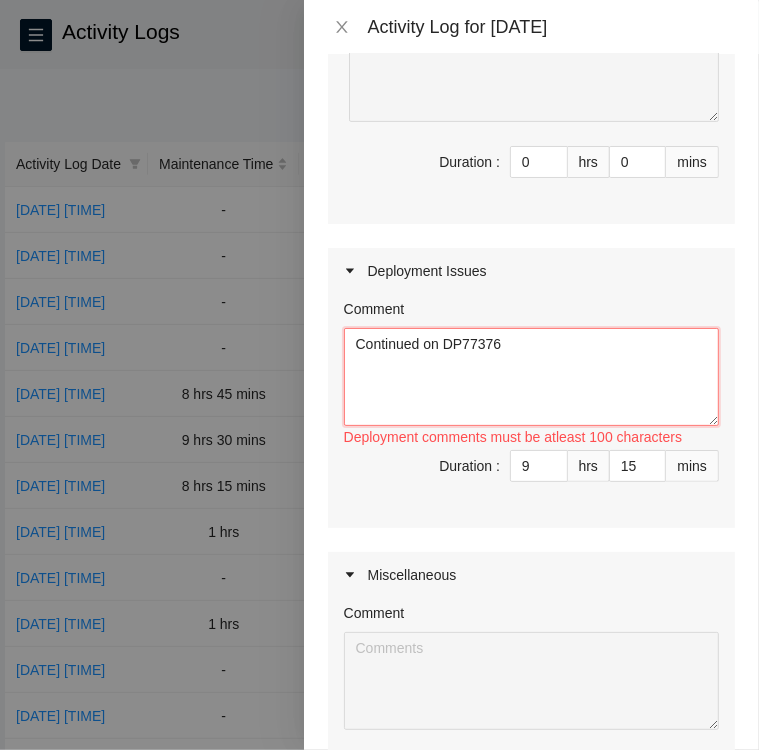 paste on "•	Connected all power cables to servers, switches, Leaf Routers
•	Cable managed the power cables
•	Connected fiber from FE19 eth-1/1/52 to LEAF12a et-0/0/4
•	Connected fiber from BE19 eth-1/1/52 to LEAF12b et-0/0/4
•	Machine 2 in rack KM11 is not booting properly NIE said to reach out to STS team and STS team said to reach out to NIE
•	Rescued and configured network settings for servers in Rack KM12" 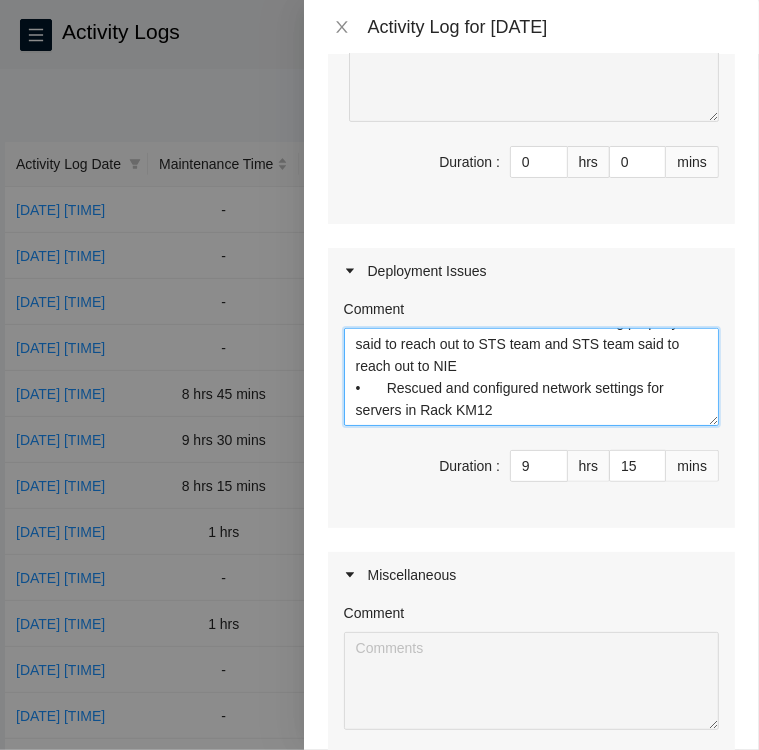 scroll, scrollTop: 224, scrollLeft: 0, axis: vertical 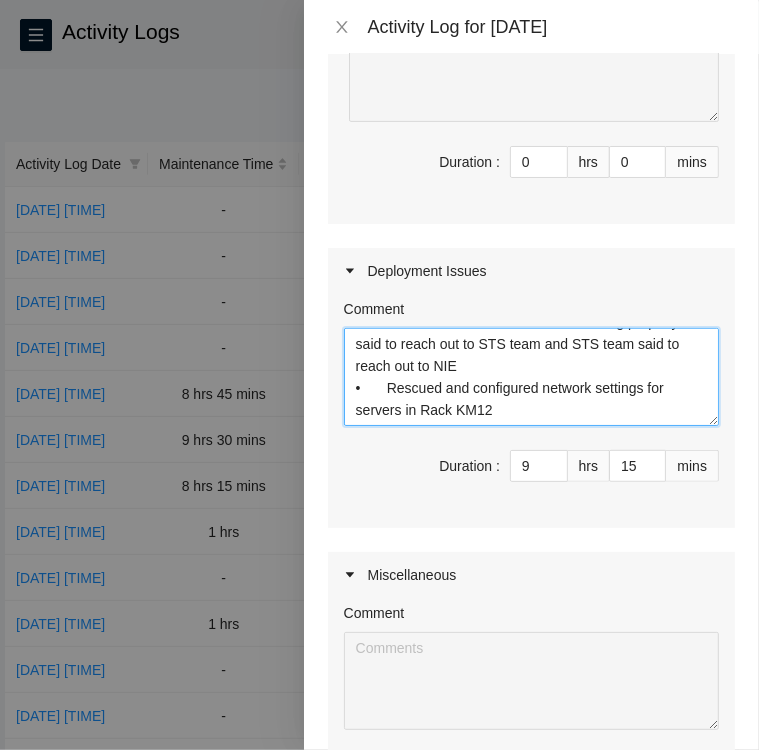 click on "[DATE] [TIME]
•	Connected all power cables to servers, switches, Leaf Routers
•	Cable managed the power cables
•	Connected fiber from FE19 eth-1/1/52 to LEAF12a et-0/0/4
•	Connected fiber from BE19 eth-1/1/52 to LEAF12b et-0/0/4
•	Machine 2 in rack KM11 is not booting properly NIE said to reach out to STS team and STS team said to reach out to NIE
•	Rescued and configured network settings for servers in Rack KM12" at bounding box center (531, 377) 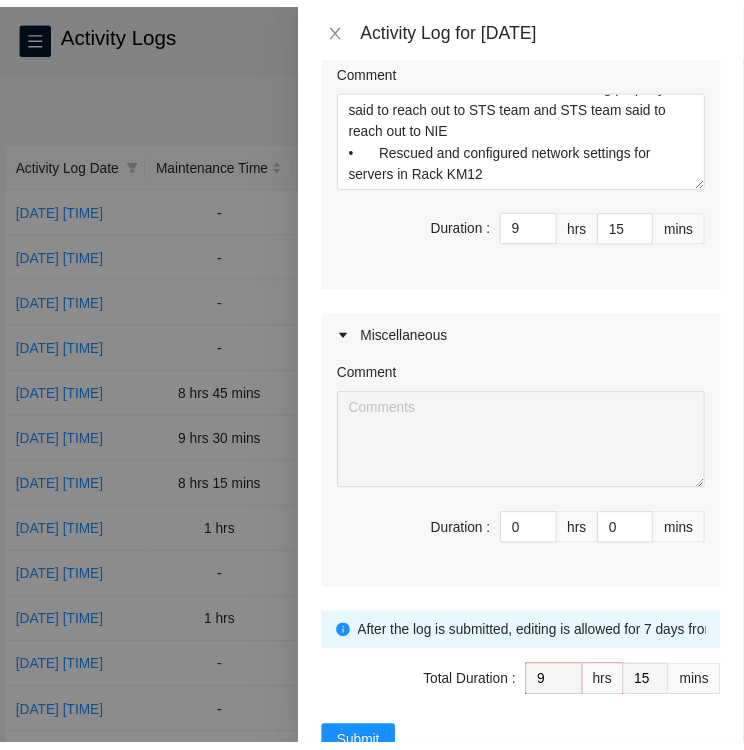 scroll, scrollTop: 588, scrollLeft: 0, axis: vertical 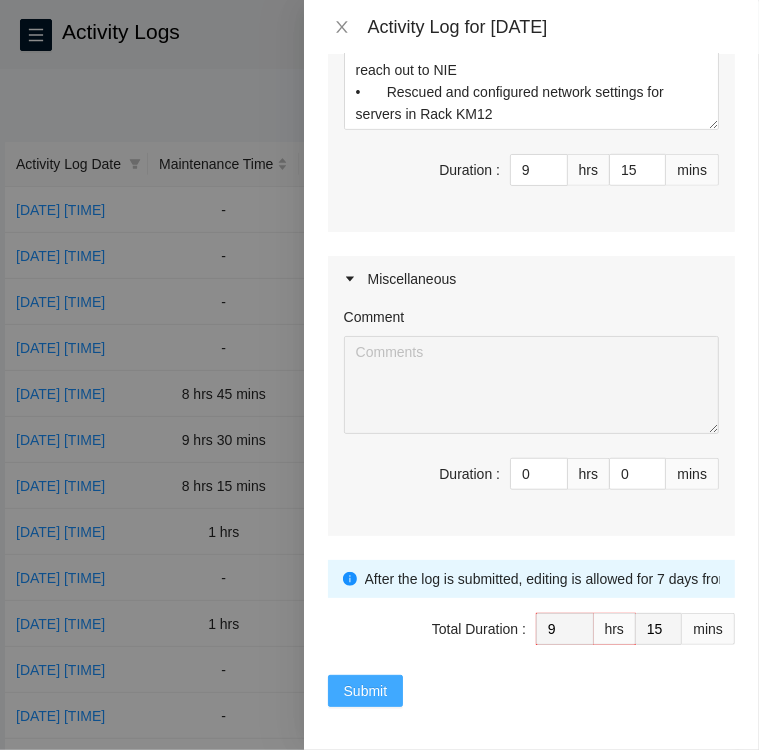 click on "Submit" at bounding box center (366, 691) 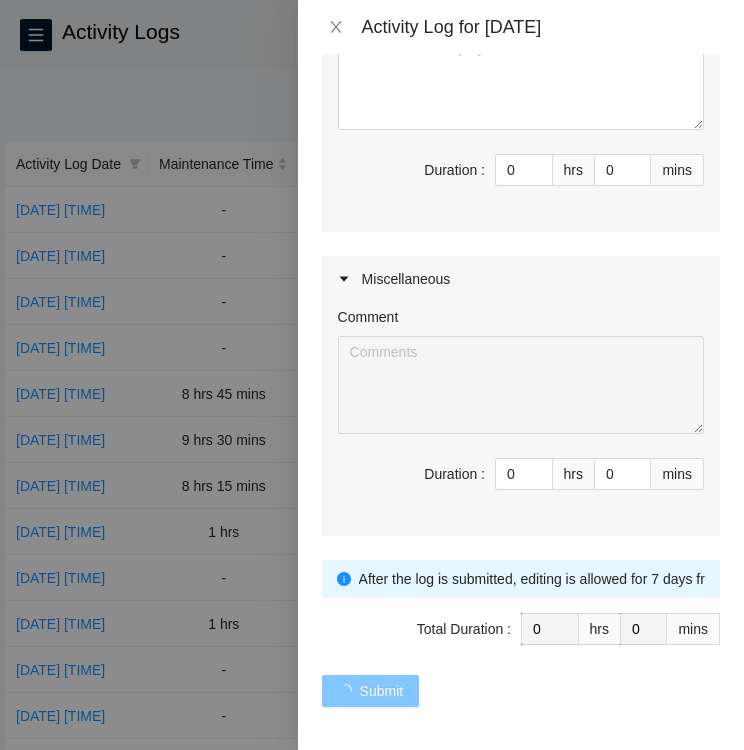 scroll, scrollTop: 0, scrollLeft: 0, axis: both 